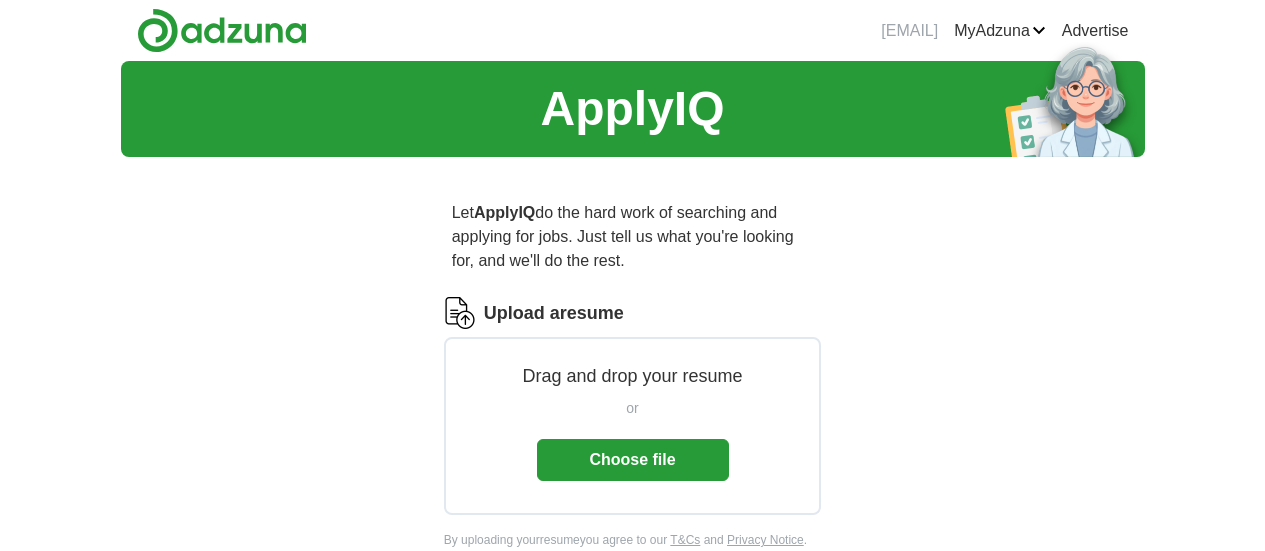 scroll, scrollTop: 0, scrollLeft: 0, axis: both 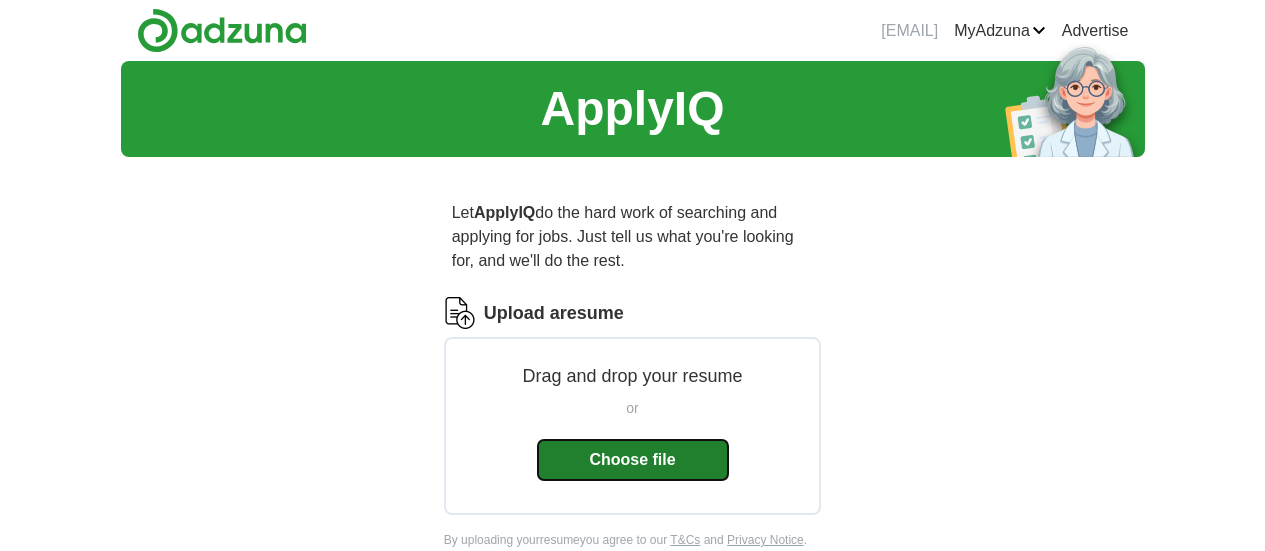 click on "Choose file" at bounding box center (633, 460) 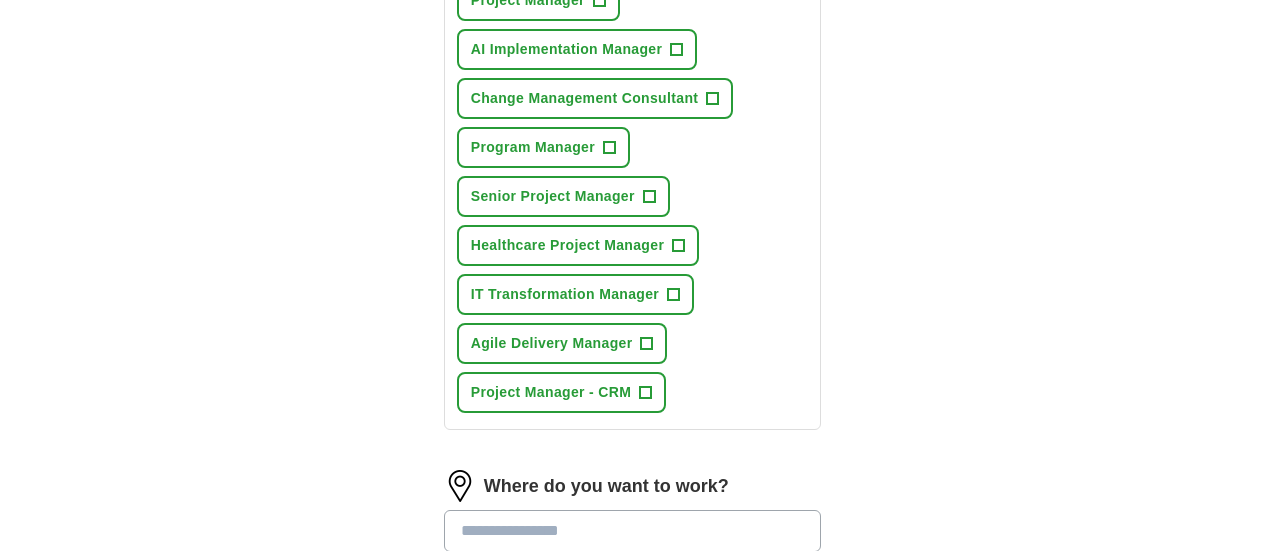 scroll, scrollTop: 1028, scrollLeft: 0, axis: vertical 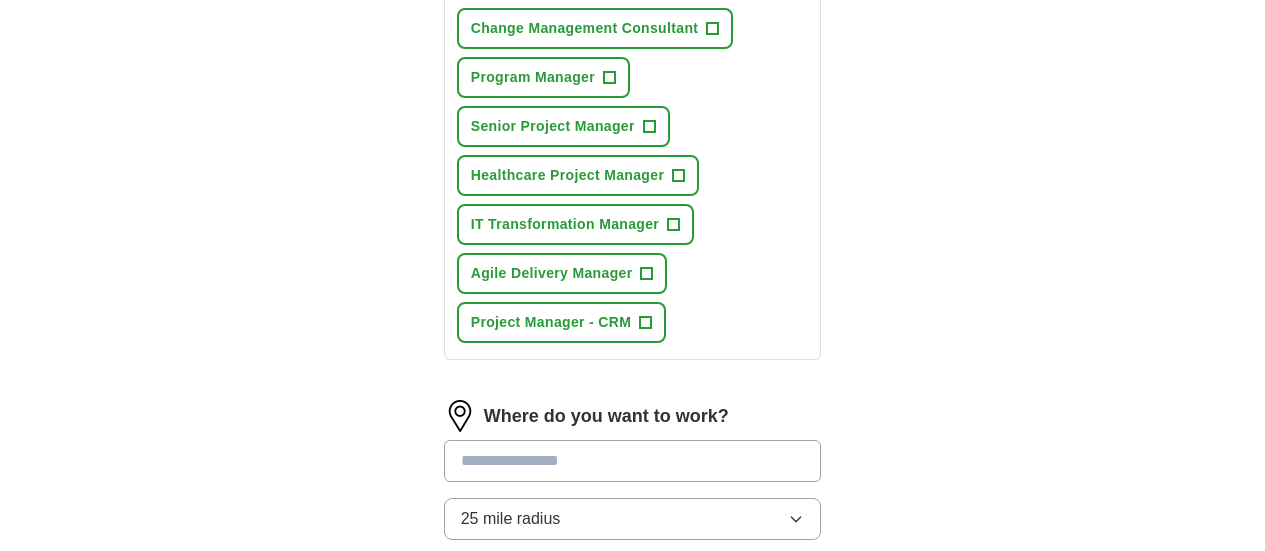 click at bounding box center (633, 461) 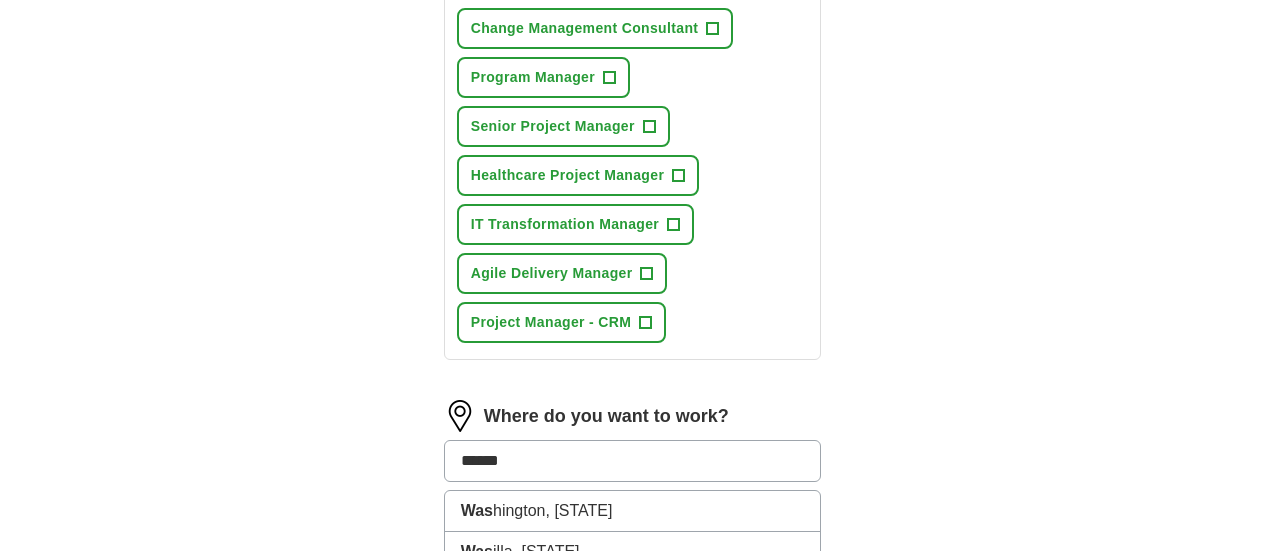 type on "*******" 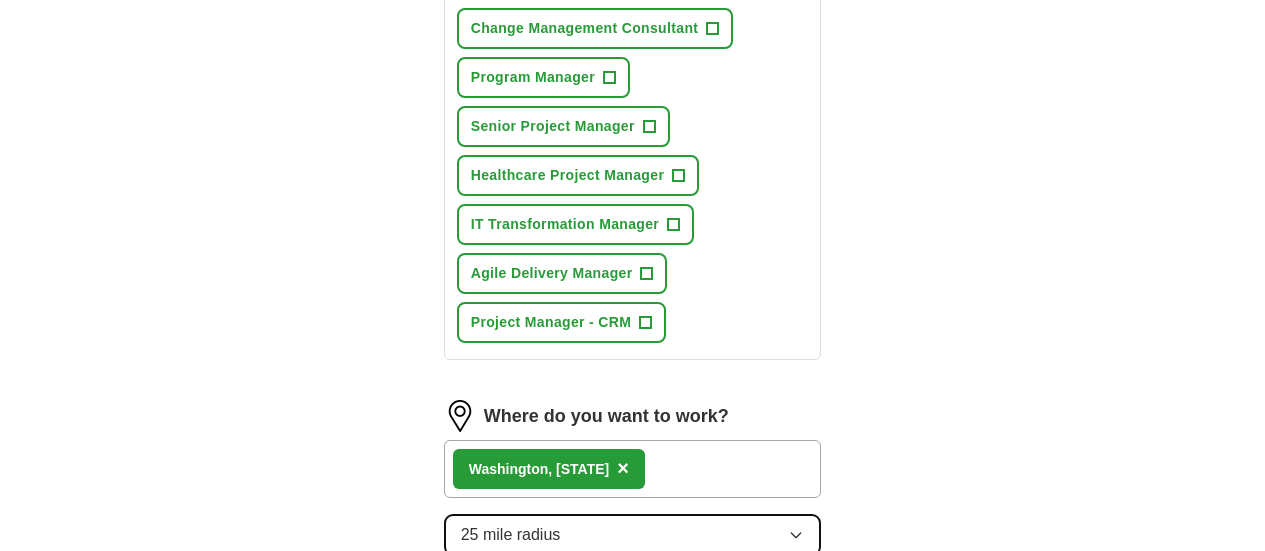 click 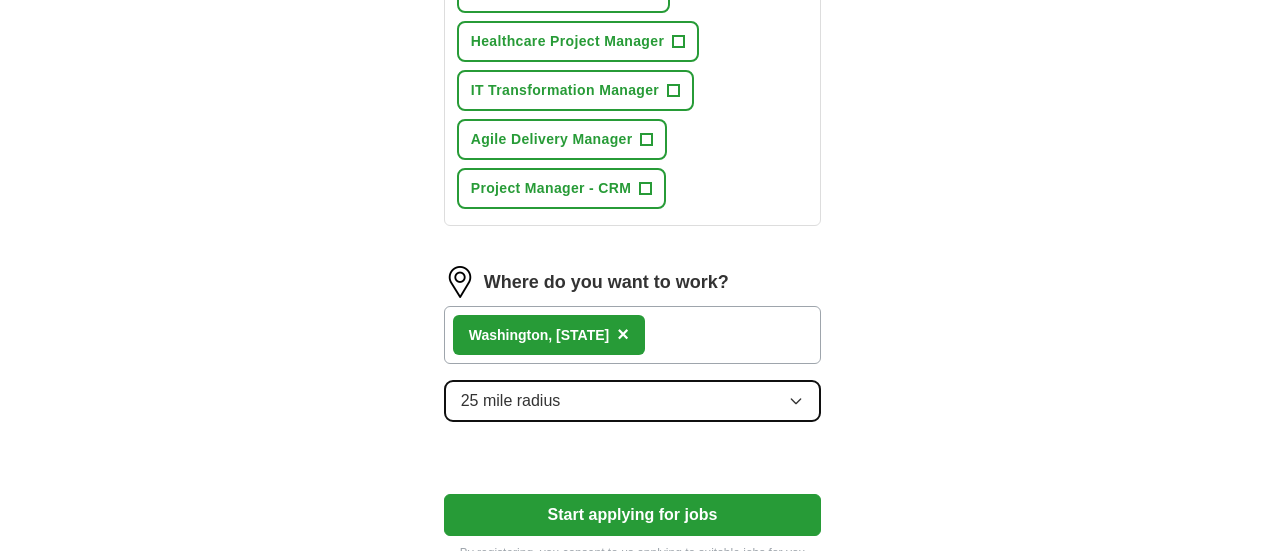 scroll, scrollTop: 1182, scrollLeft: 0, axis: vertical 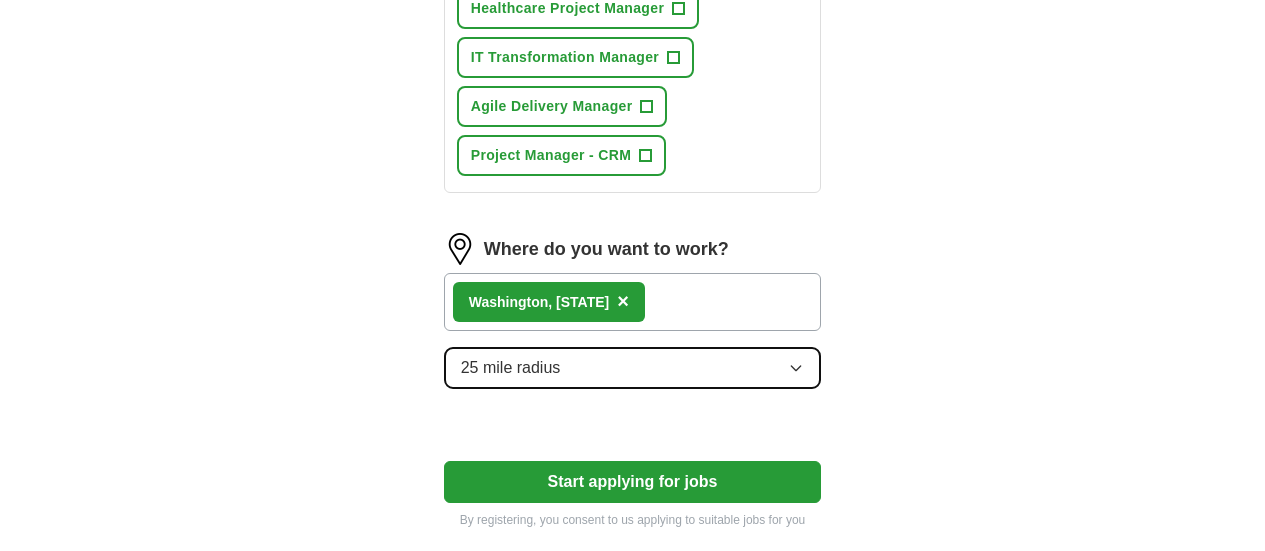 click on "25 mile radius" at bounding box center [633, 368] 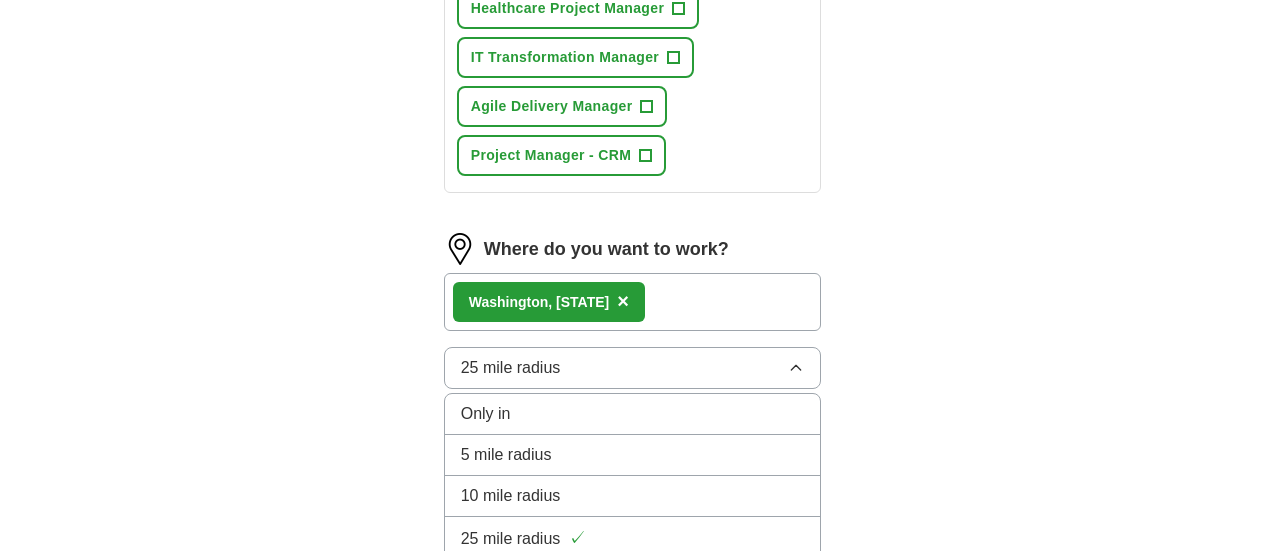 click on "100 mile radius" at bounding box center (633, 622) 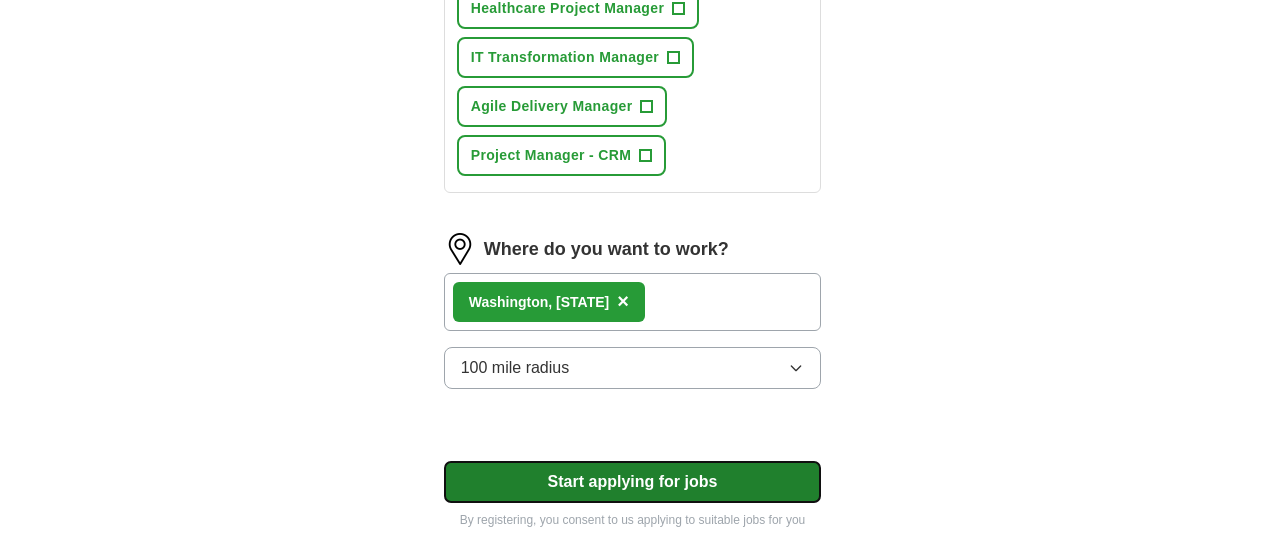 click on "Start applying for jobs" at bounding box center (633, 482) 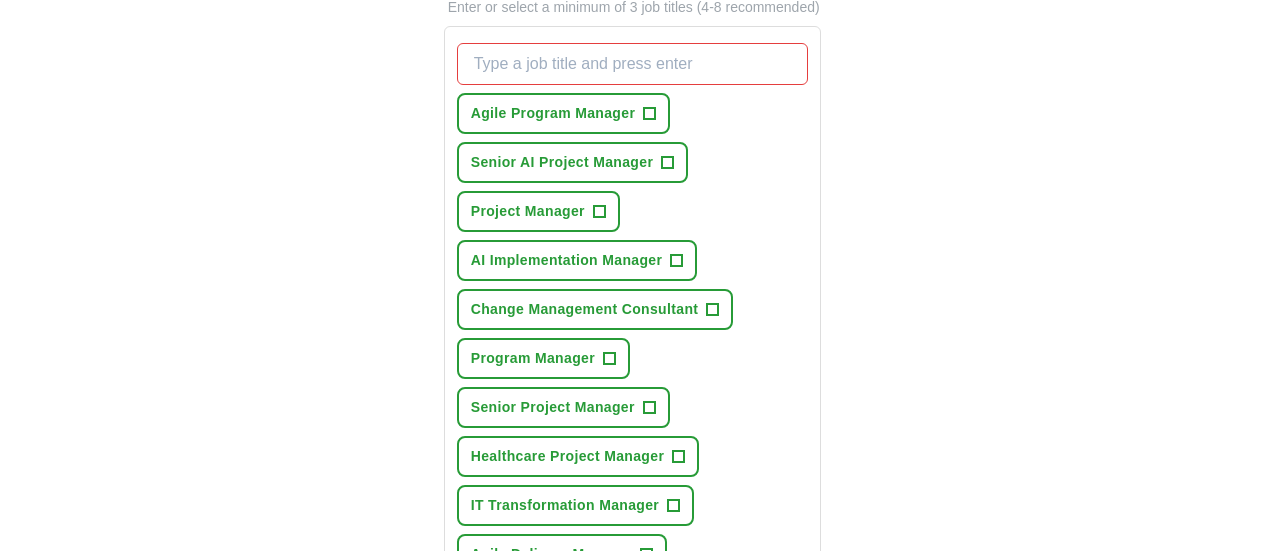 scroll, scrollTop: 666, scrollLeft: 0, axis: vertical 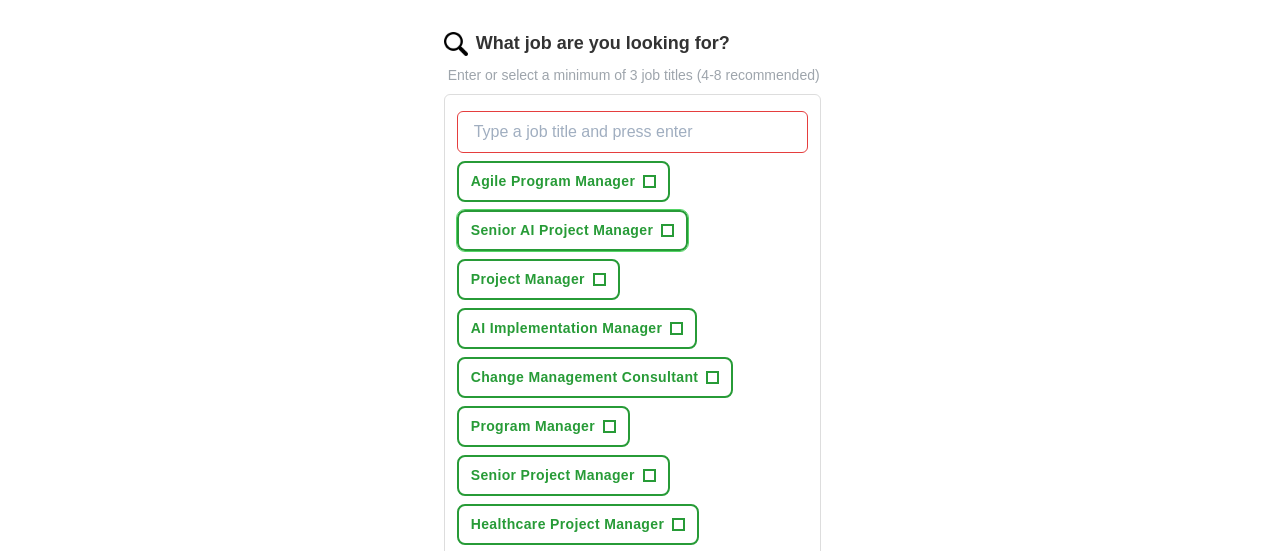 click on "+" at bounding box center (668, 231) 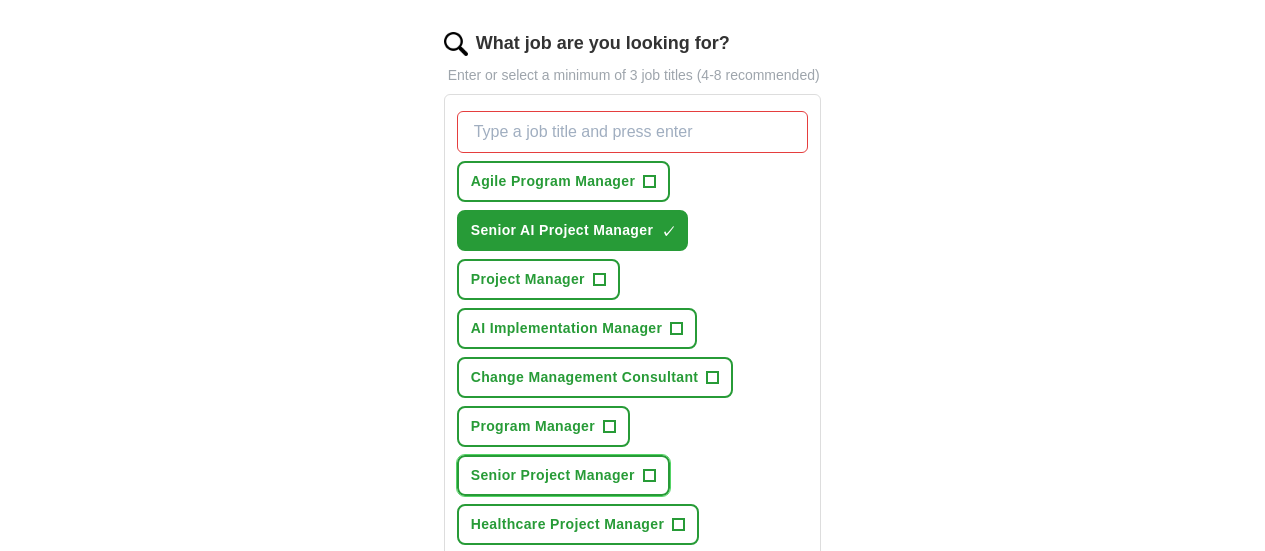 click on "+" at bounding box center (649, 476) 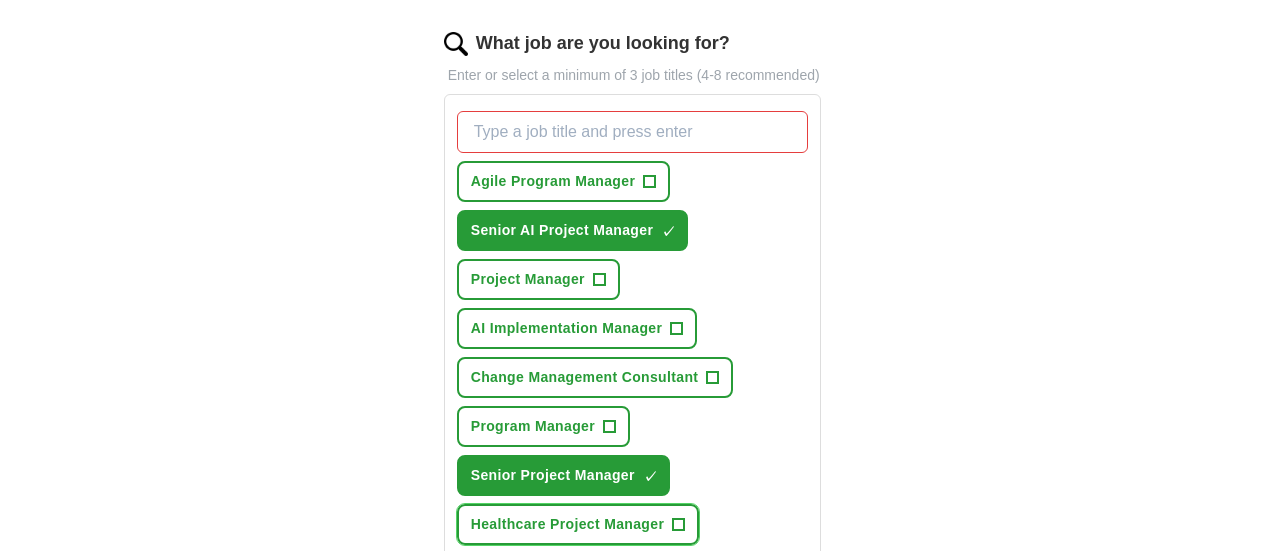 click on "Healthcare Project Manager +" at bounding box center (578, 524) 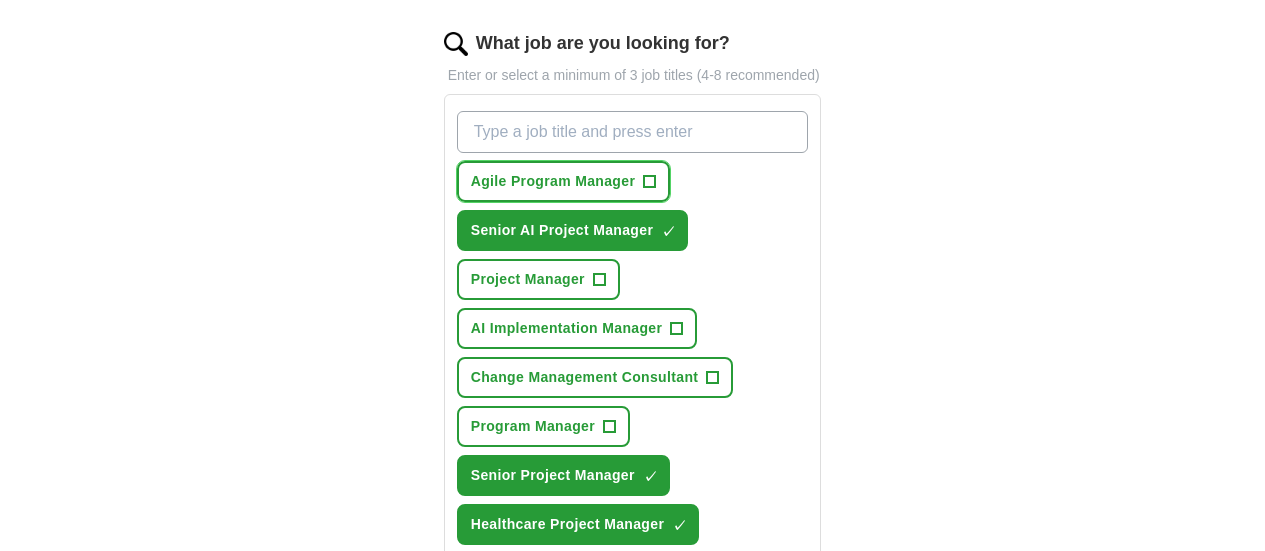 click on "+" at bounding box center [650, 182] 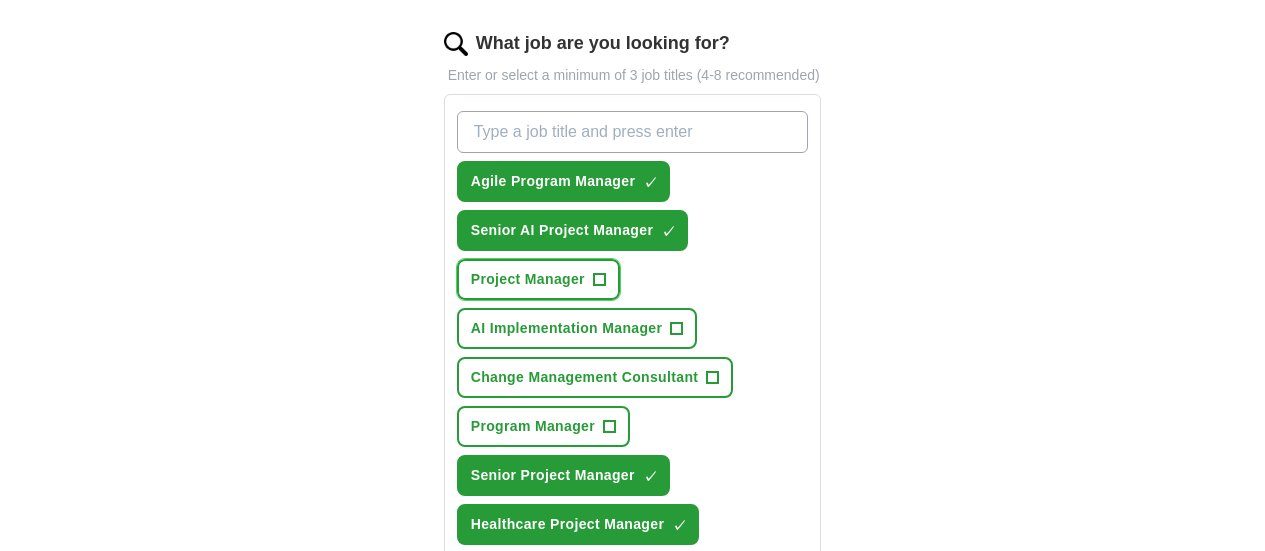 click on "Project Manager +" at bounding box center [538, 279] 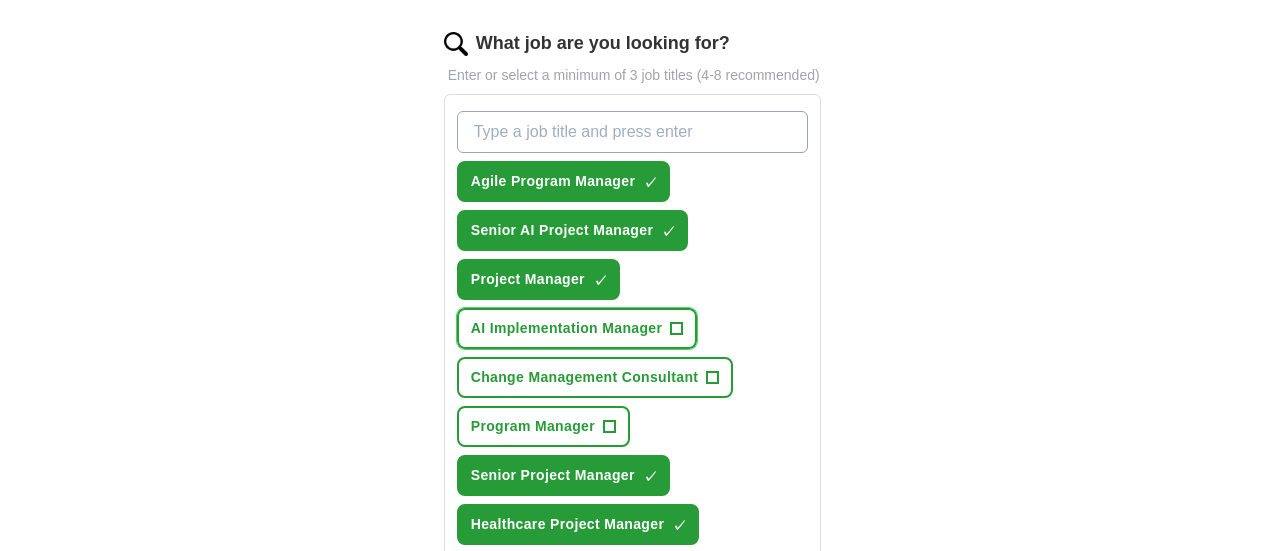 click on "+" at bounding box center (677, 329) 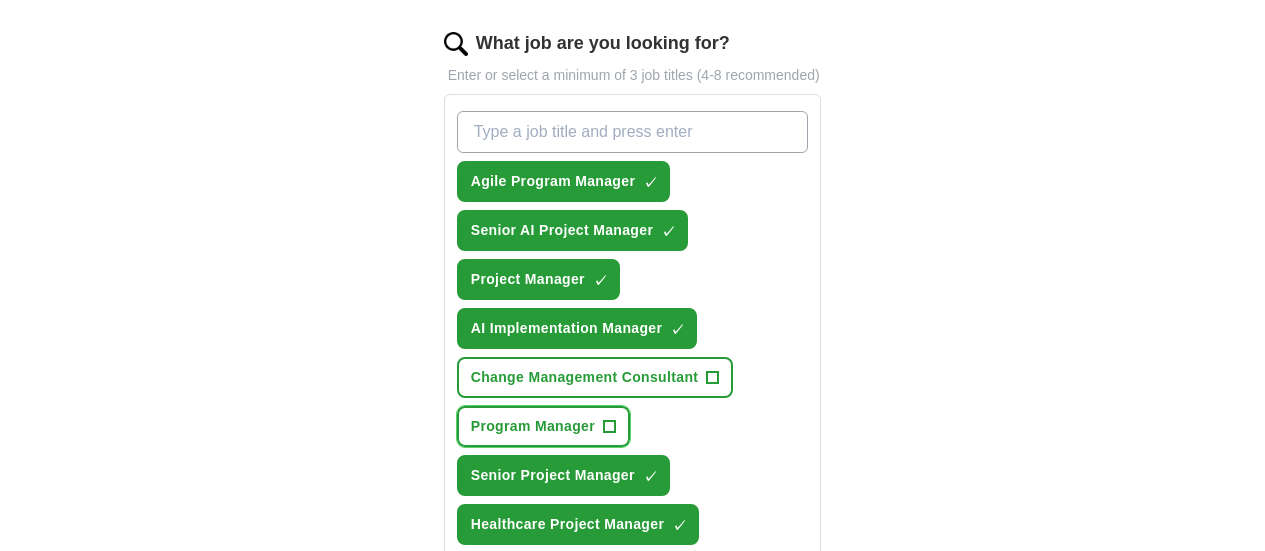 click on "+" at bounding box center [609, 427] 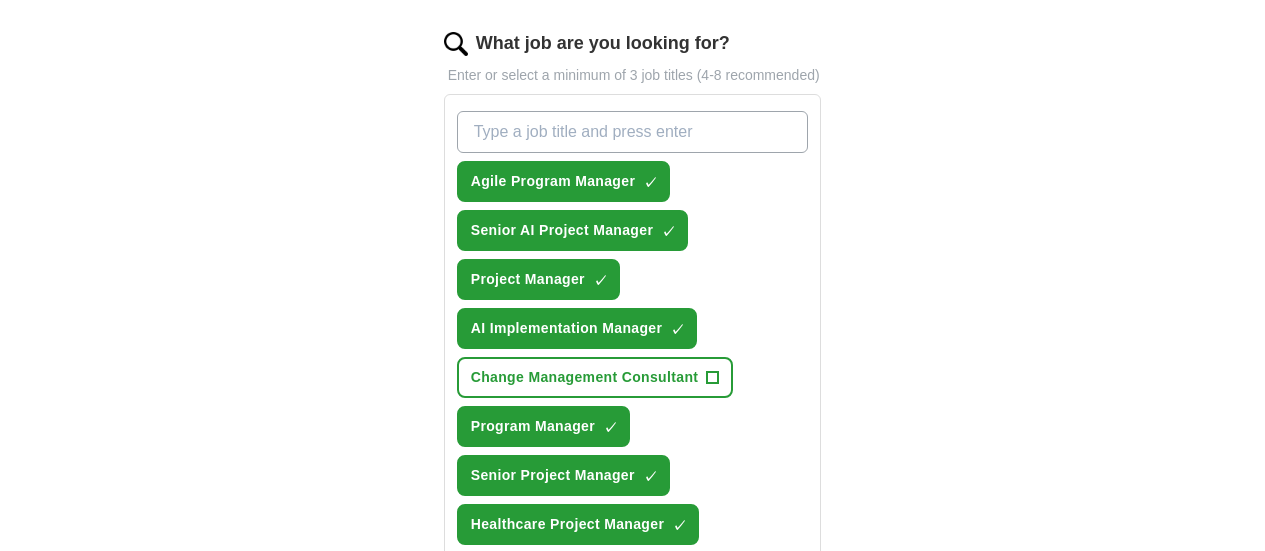 click on "+" at bounding box center [674, 574] 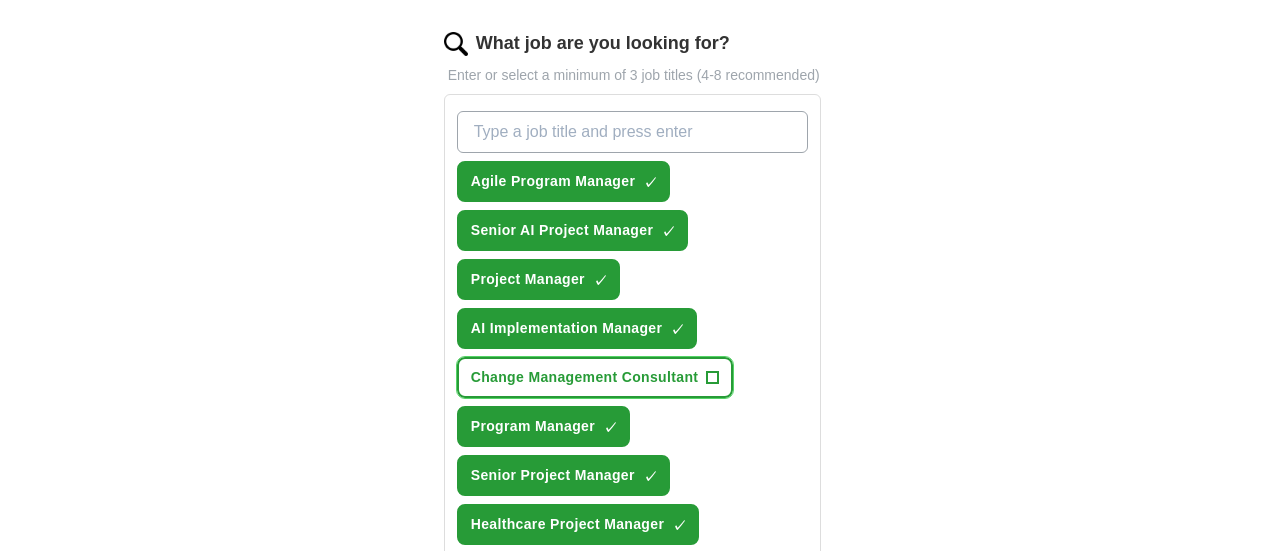 click on "+" at bounding box center [713, 378] 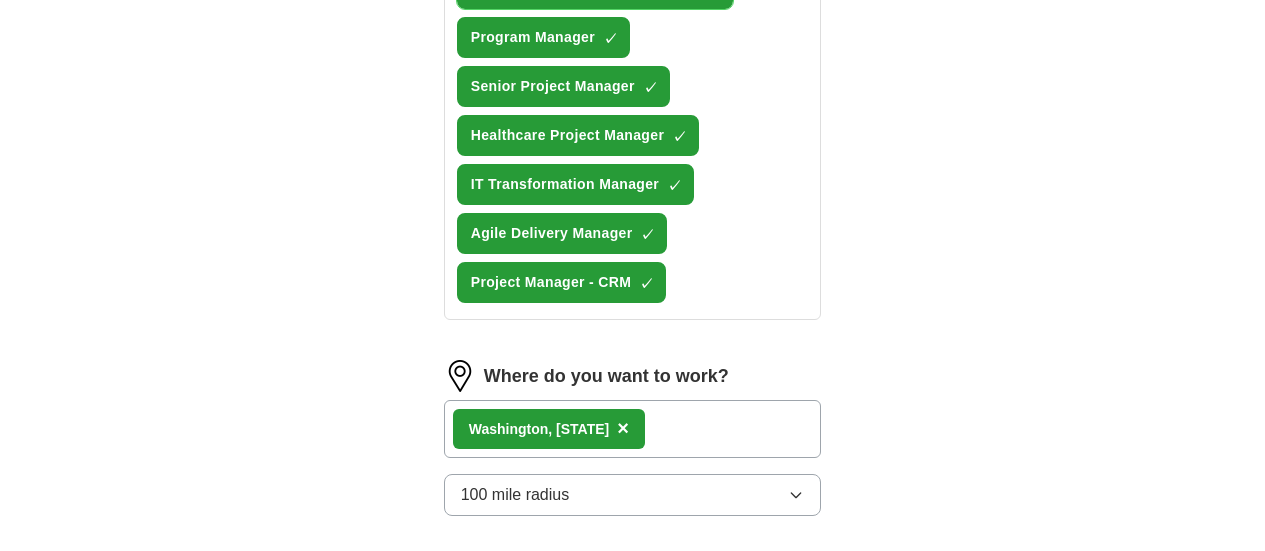 scroll, scrollTop: 1059, scrollLeft: 0, axis: vertical 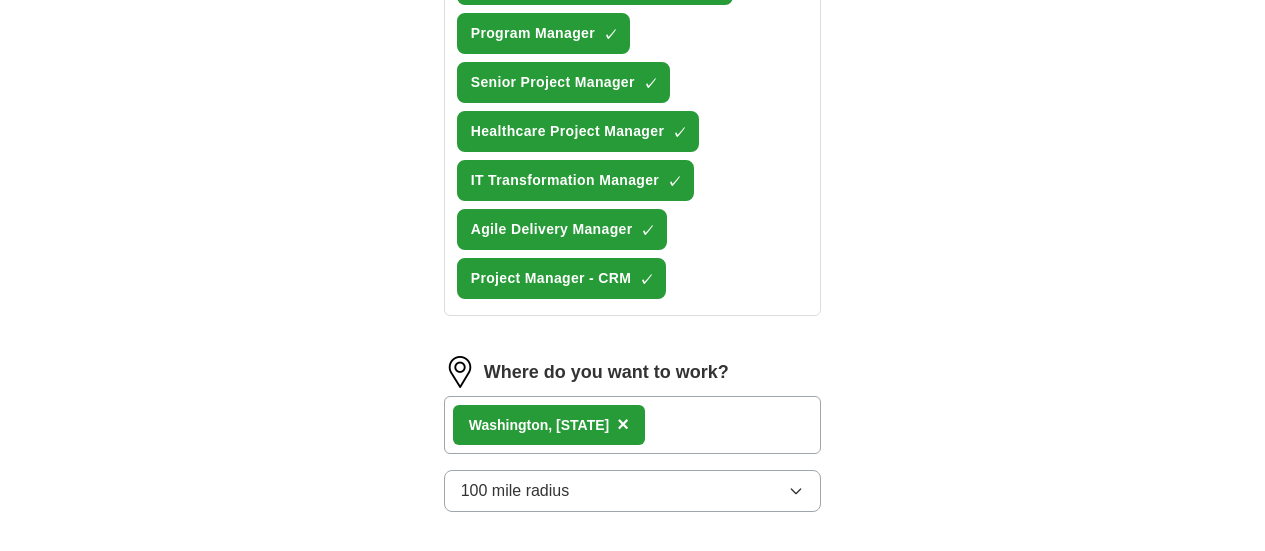 click on "Start applying for jobs" at bounding box center [633, 605] 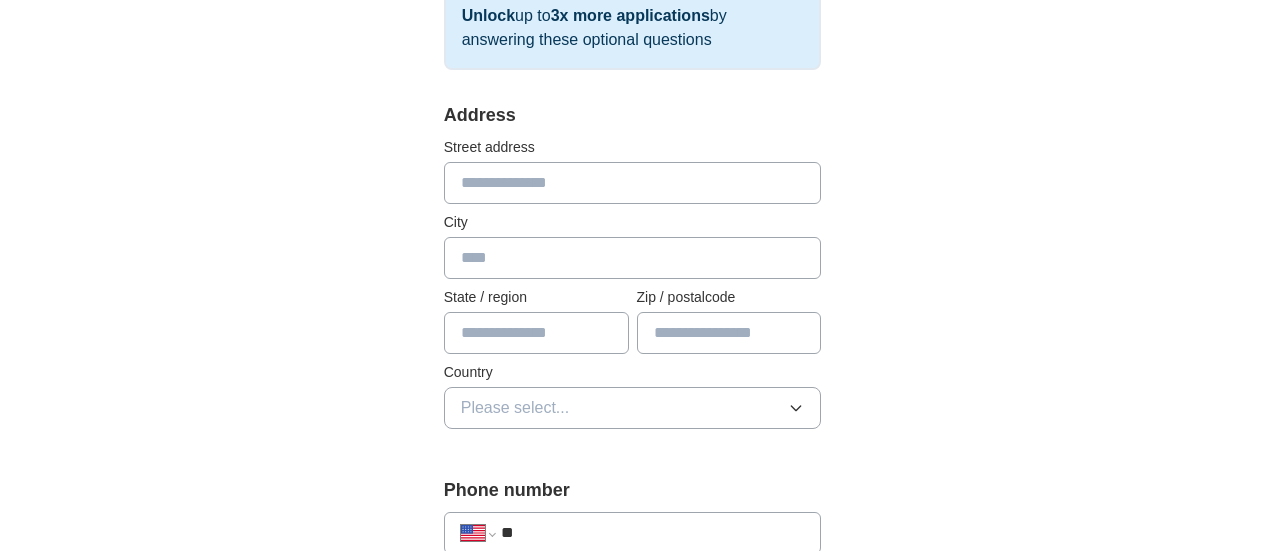 scroll, scrollTop: 417, scrollLeft: 0, axis: vertical 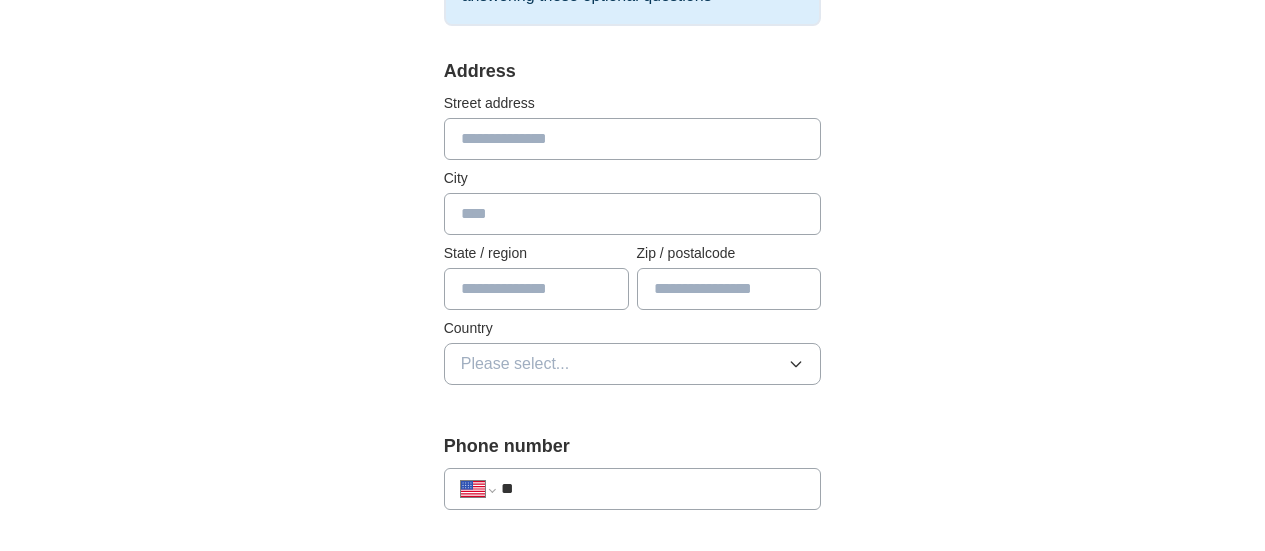 click at bounding box center [633, 139] 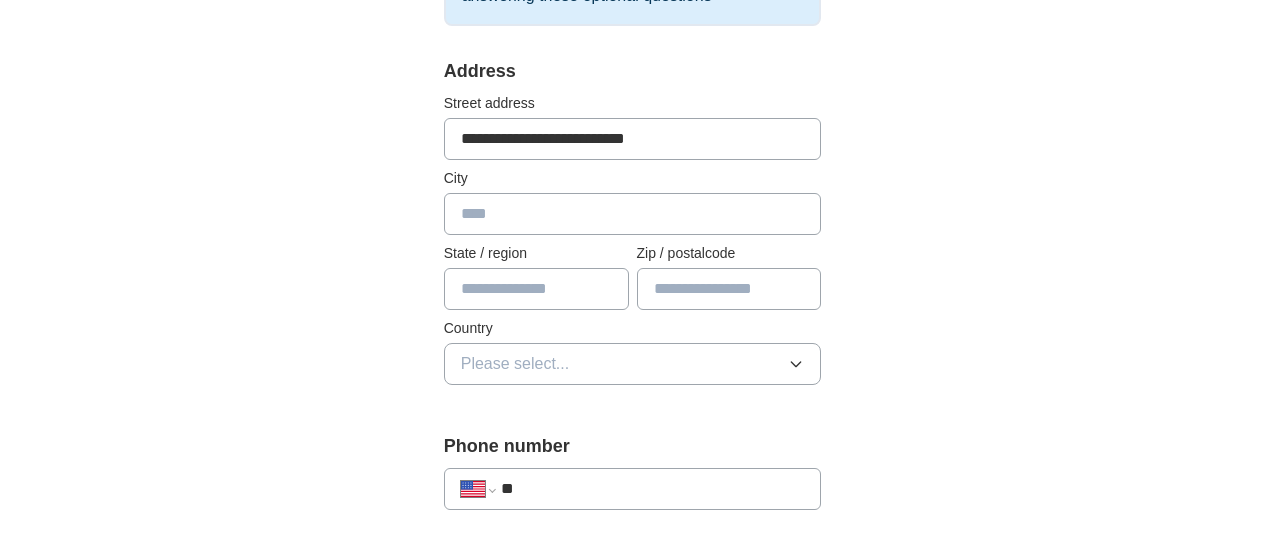 type on "**********" 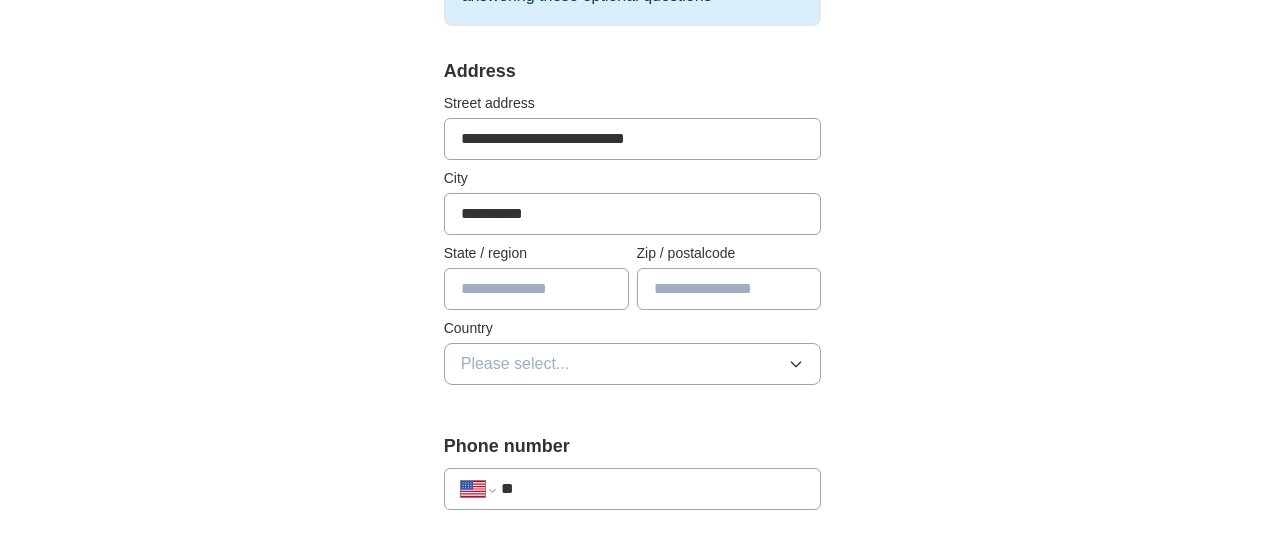 type on "**" 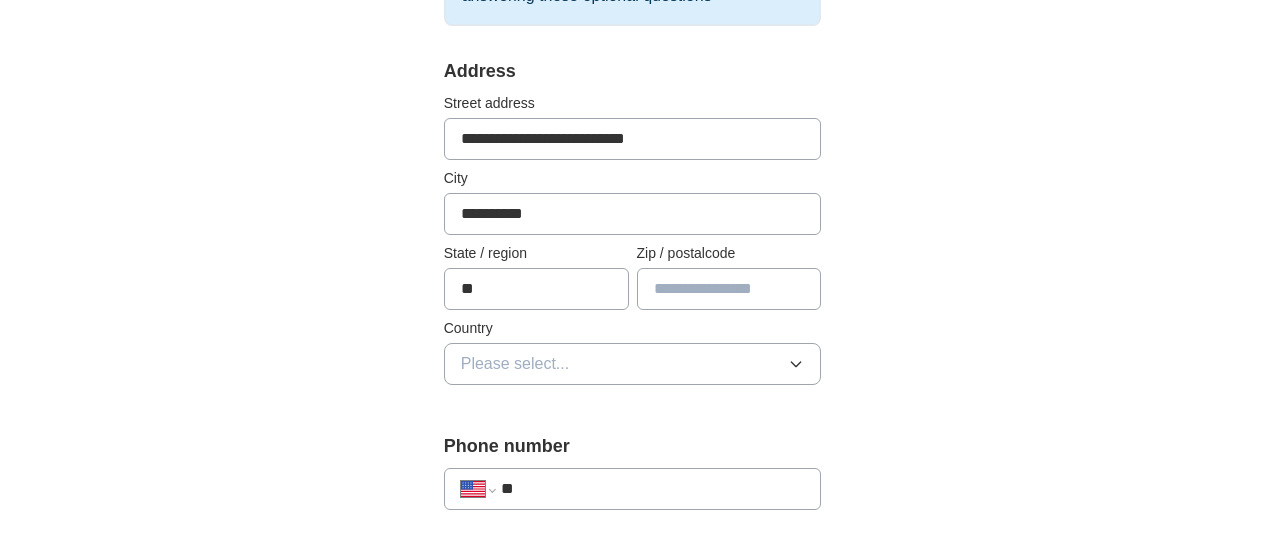 type on "*****" 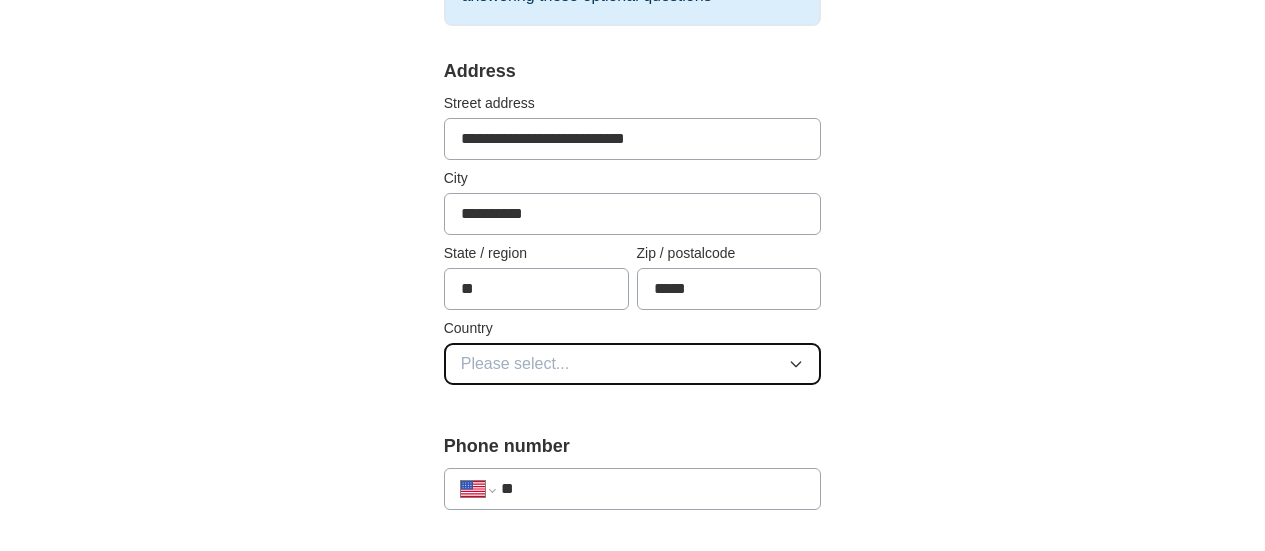 click on "Please select..." at bounding box center [633, 364] 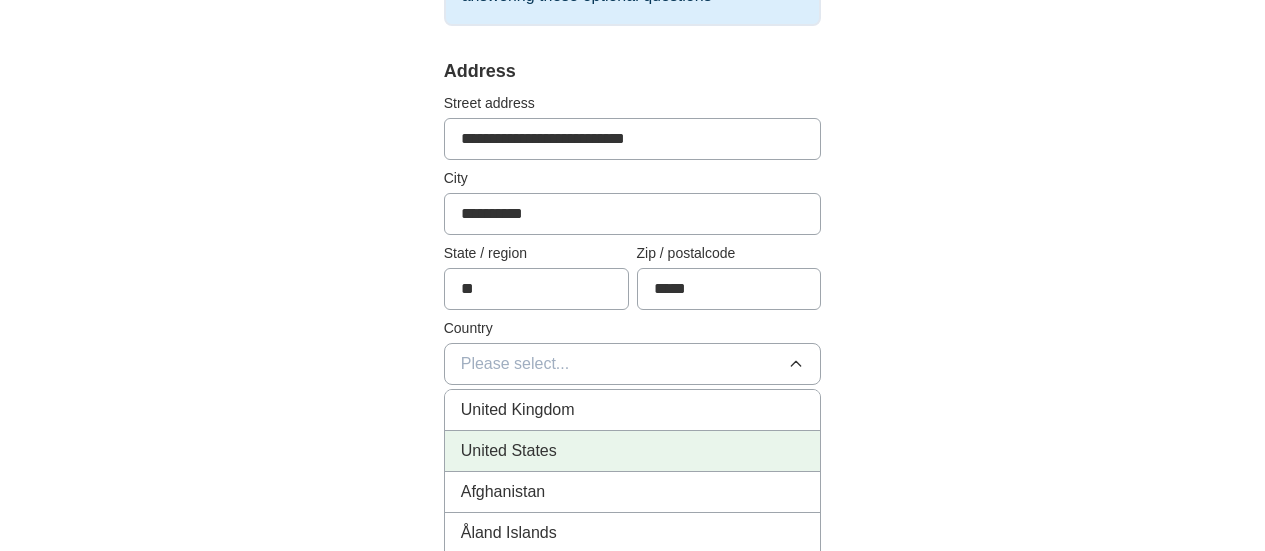 click on "United States" at bounding box center [633, 451] 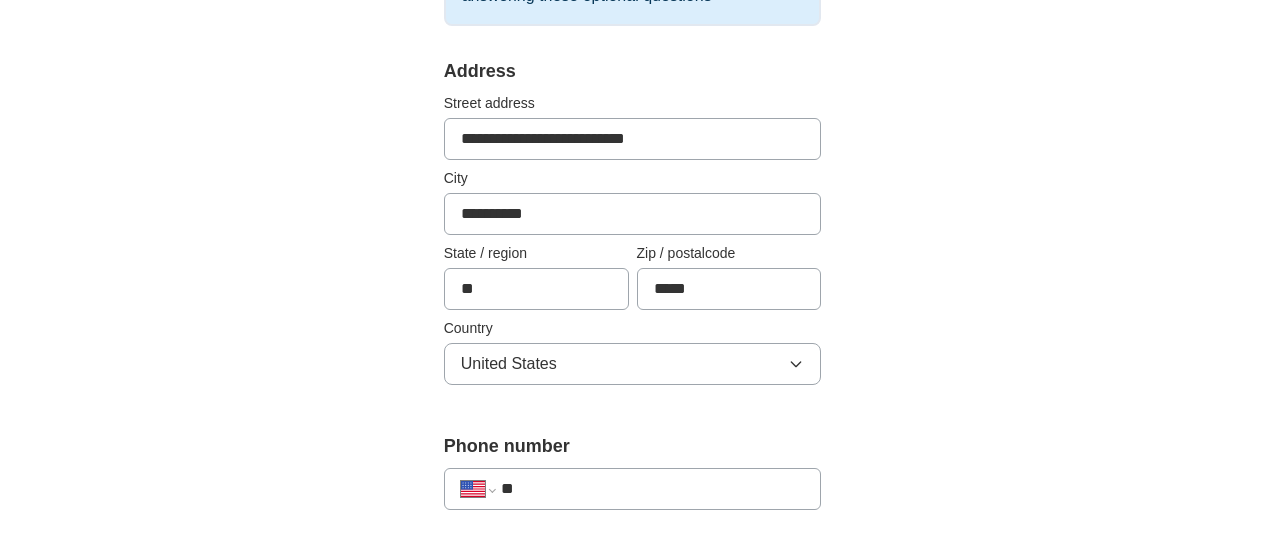 click on "**" at bounding box center [653, 489] 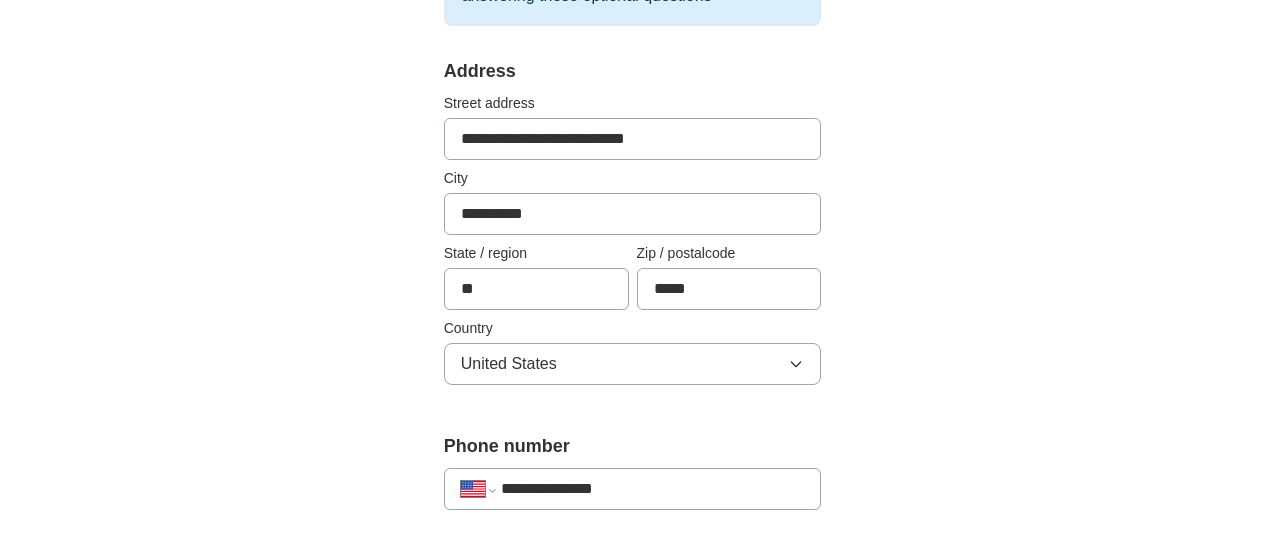 type on "**********" 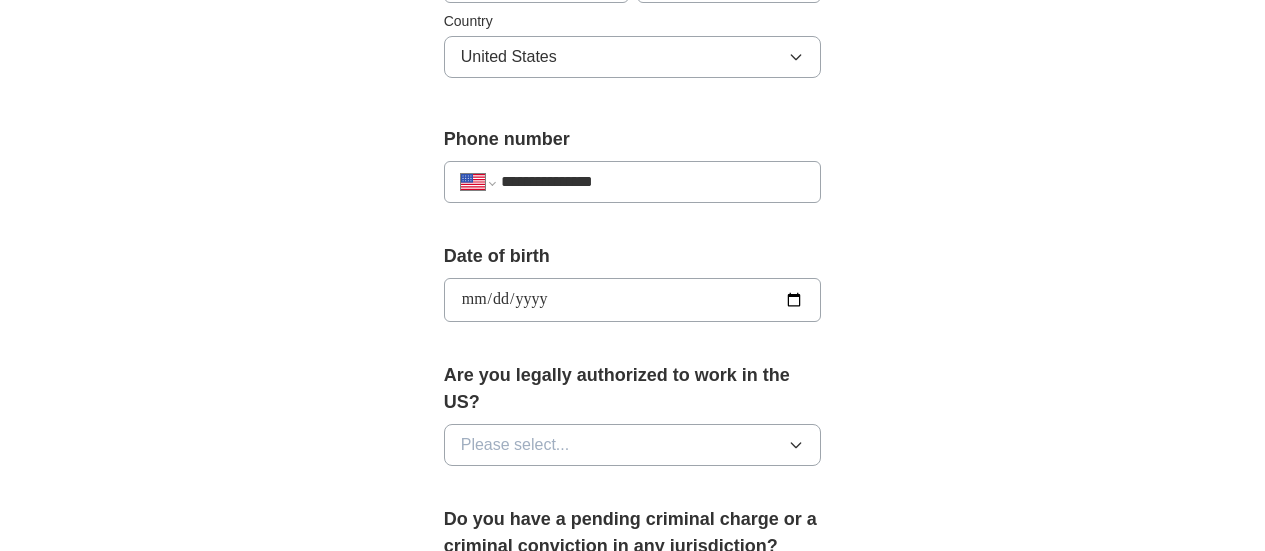 type on "**********" 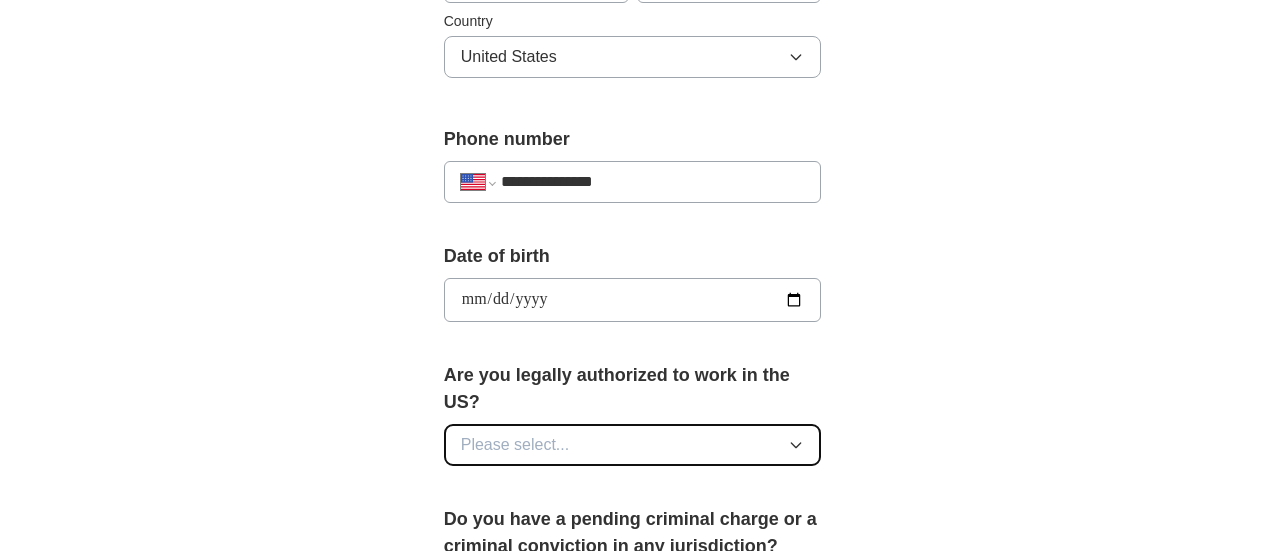 click on "Please select..." at bounding box center (633, 445) 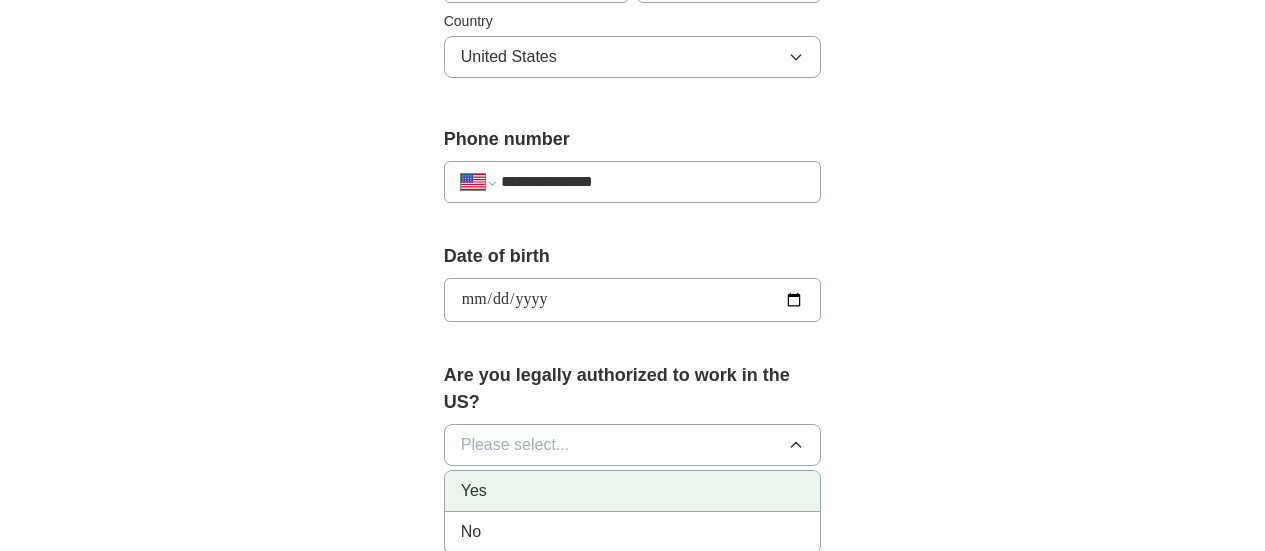 click on "Yes" at bounding box center [633, 491] 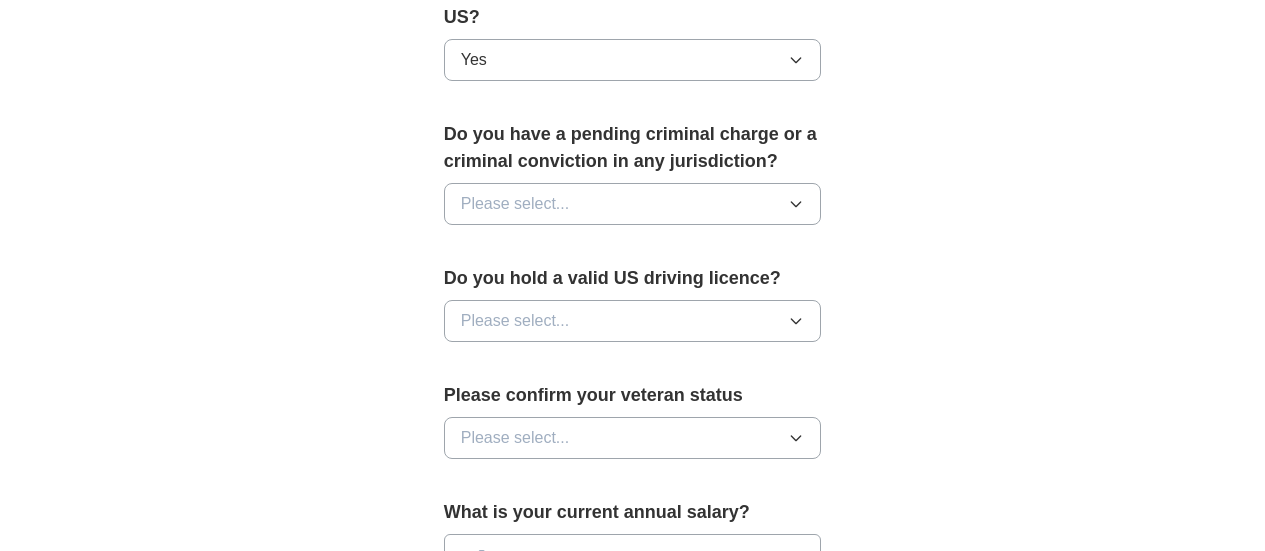 scroll, scrollTop: 1111, scrollLeft: 0, axis: vertical 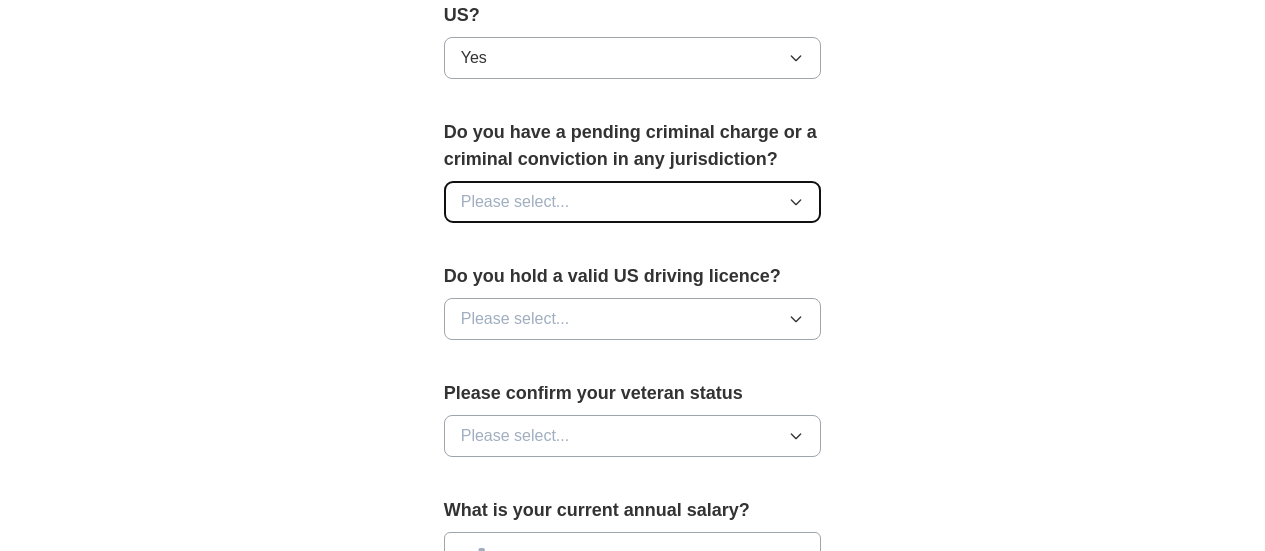 click on "Please select..." at bounding box center (633, 202) 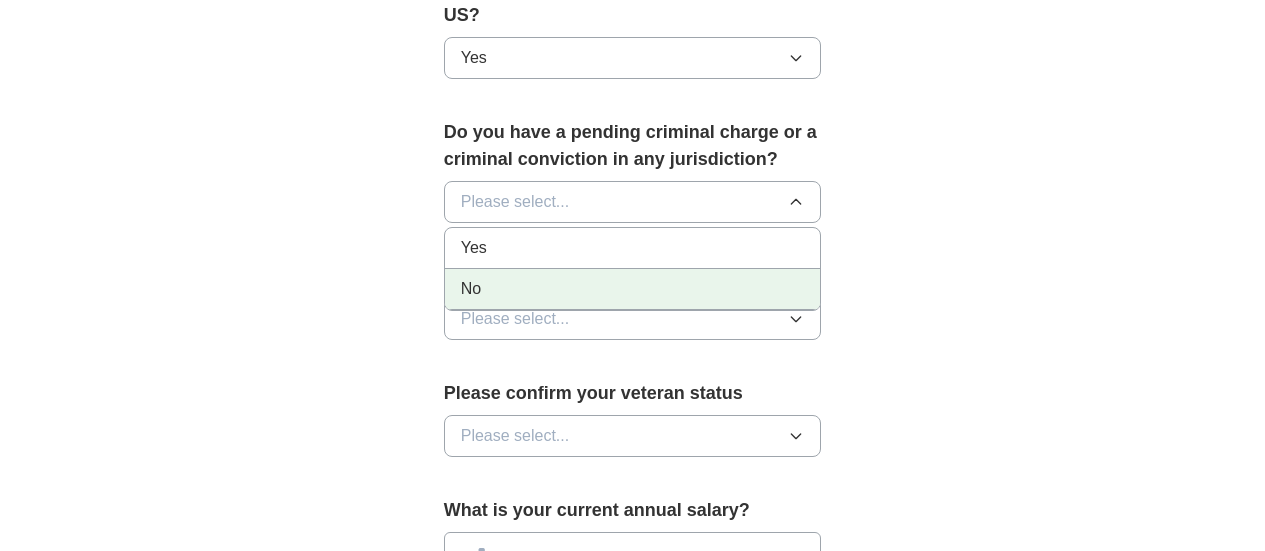 click on "No" at bounding box center [633, 289] 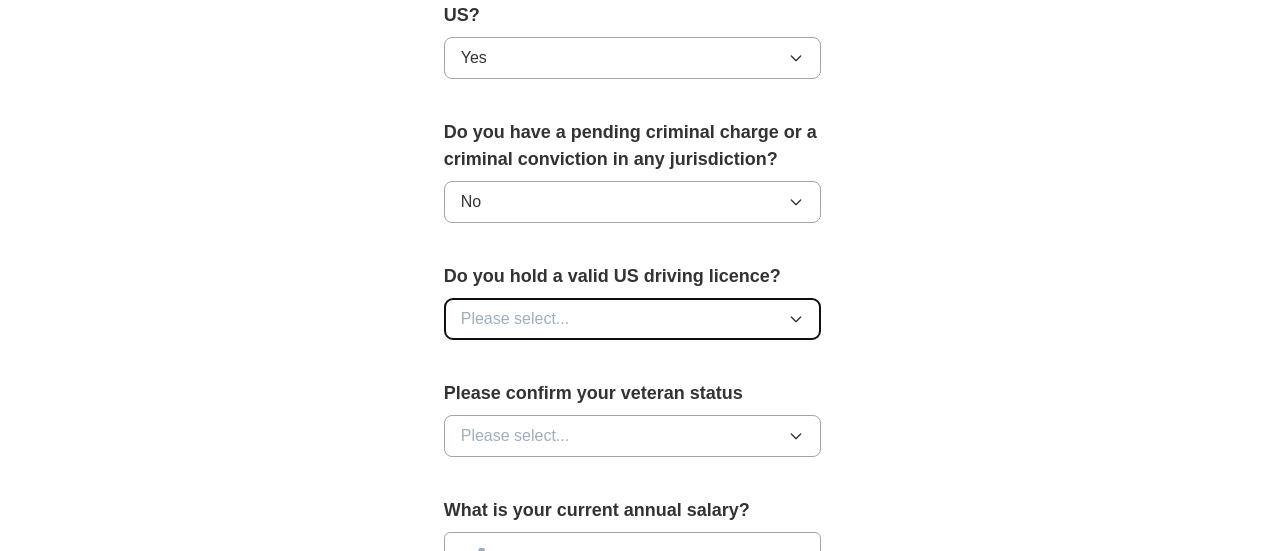 click on "Please select..." at bounding box center [515, 319] 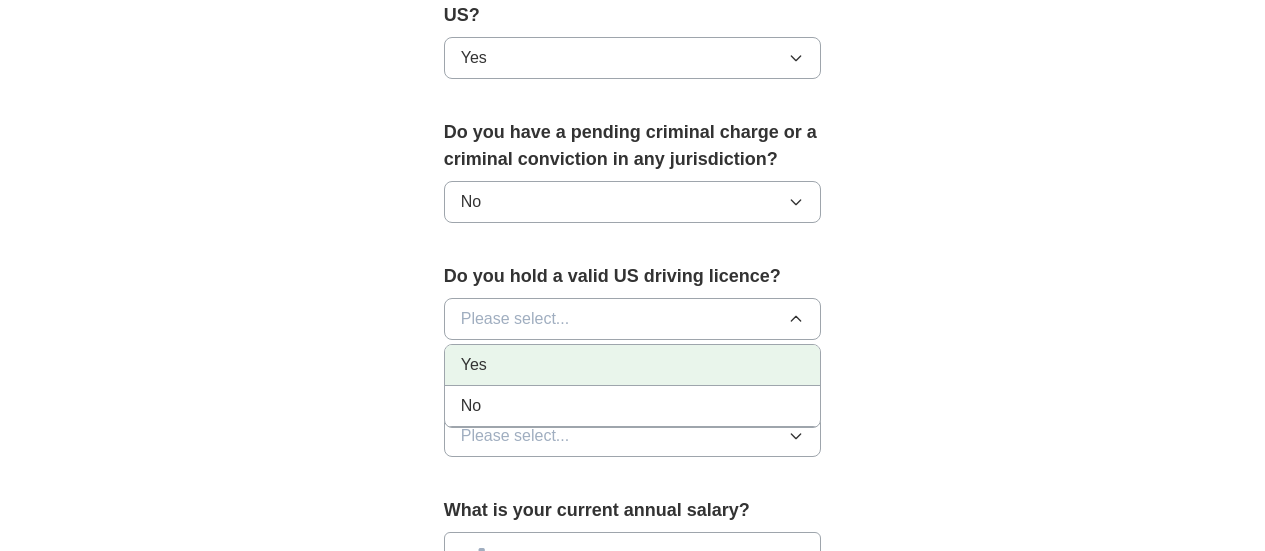 click on "Yes" at bounding box center (633, 365) 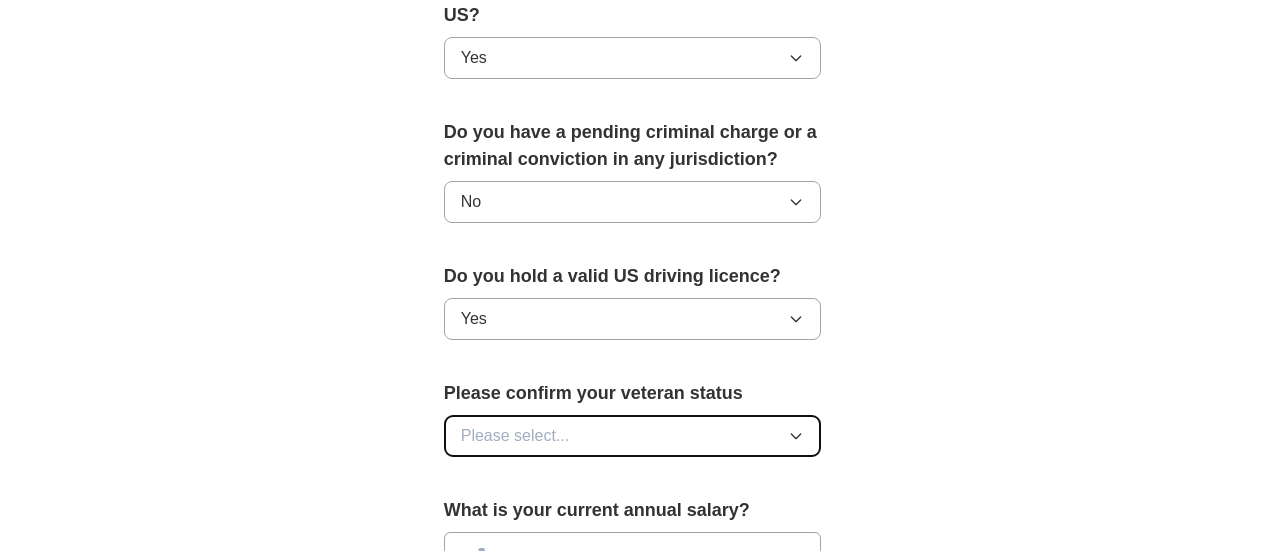 click on "Please select..." at bounding box center [515, 436] 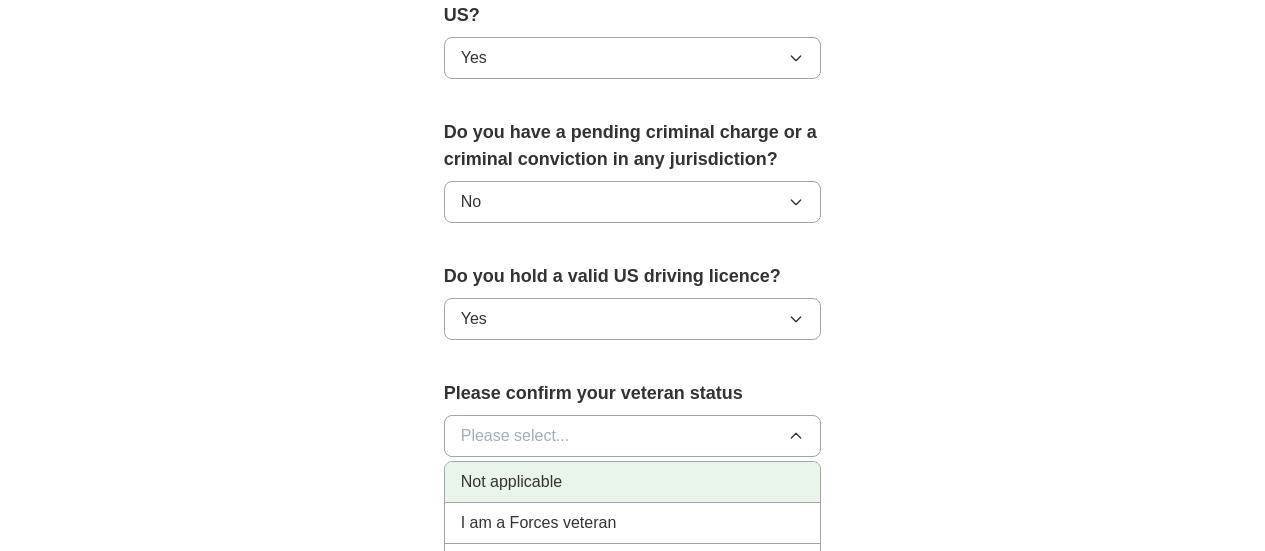 click on "Not applicable" at bounding box center [511, 482] 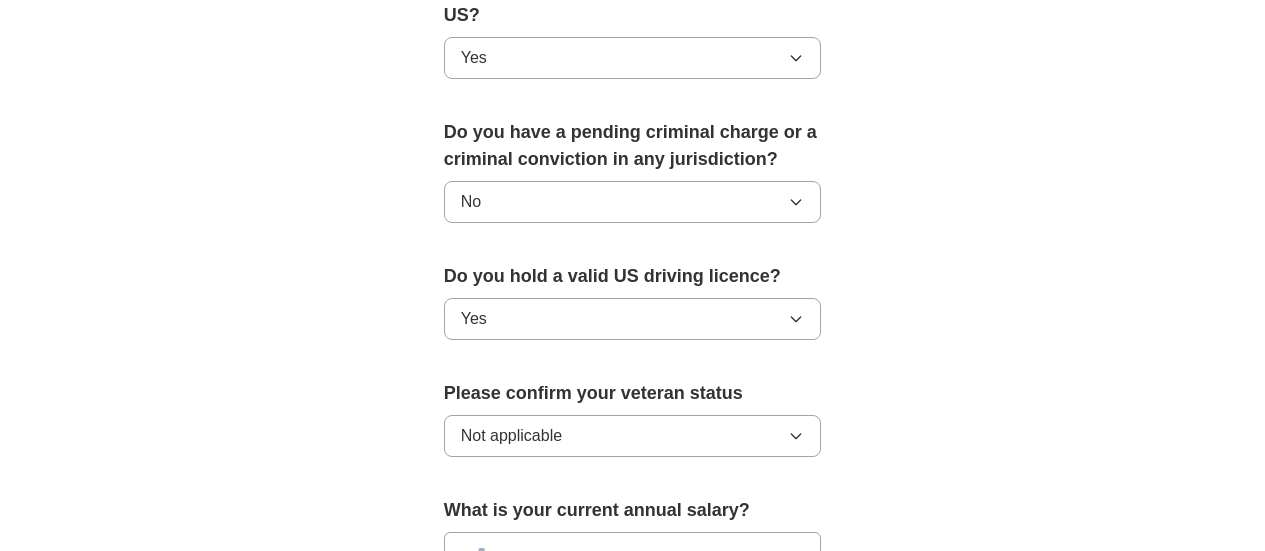 click at bounding box center [633, 553] 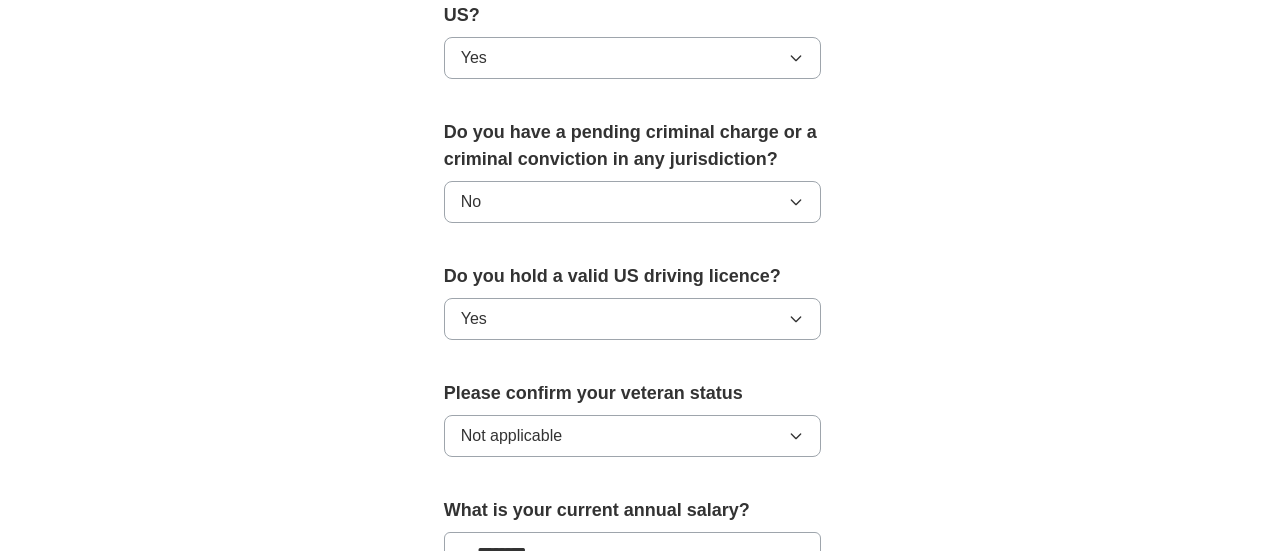 scroll, scrollTop: 1378, scrollLeft: 0, axis: vertical 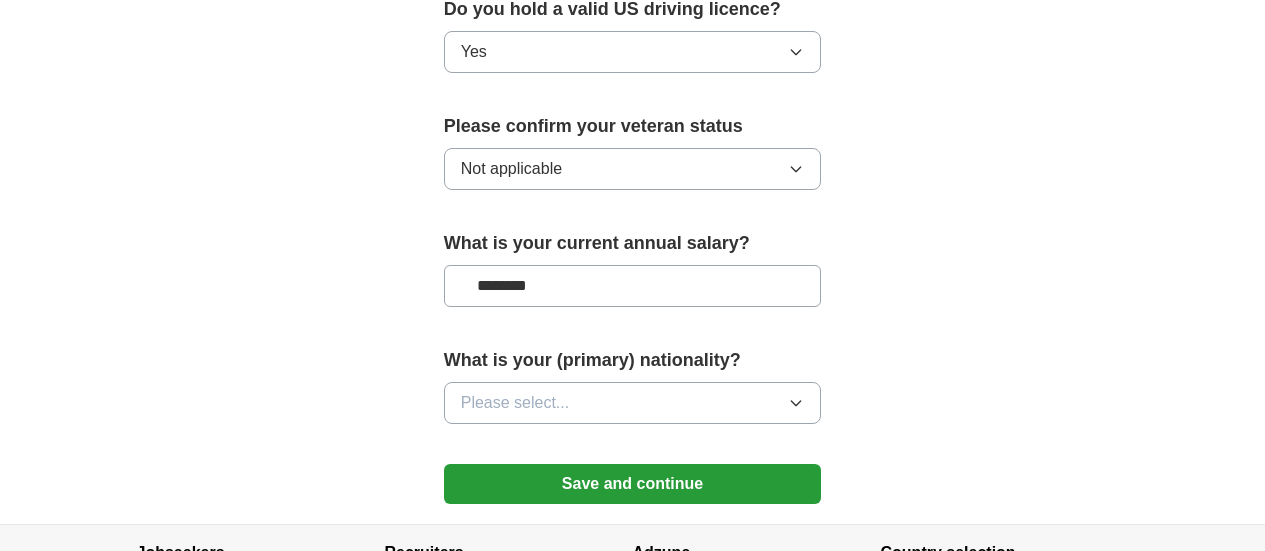 type on "********" 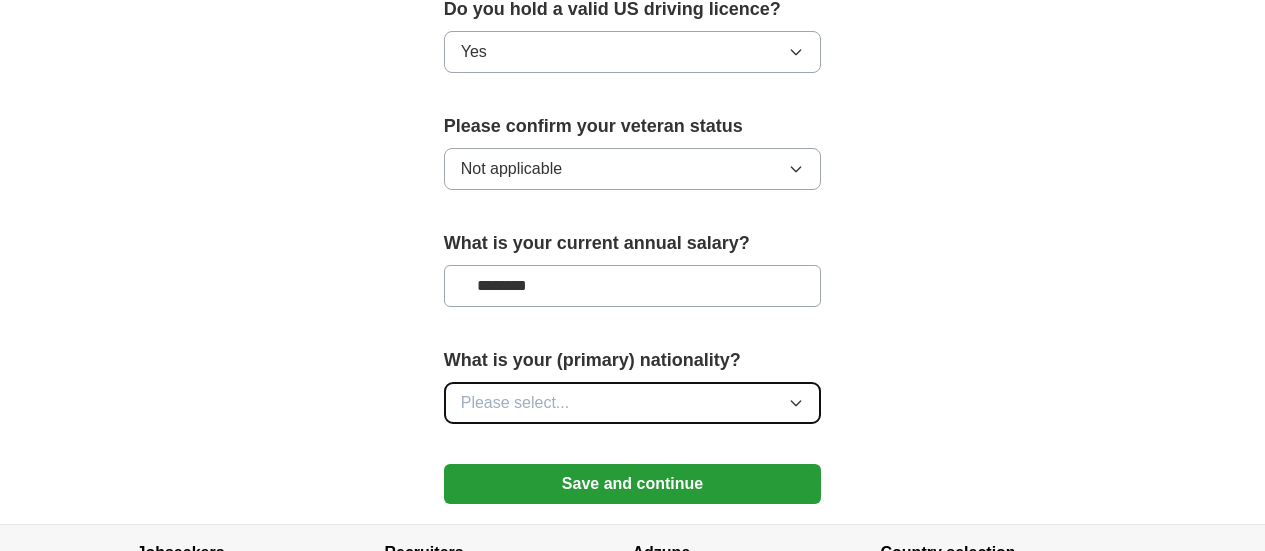 click on "Please select..." at bounding box center [633, 403] 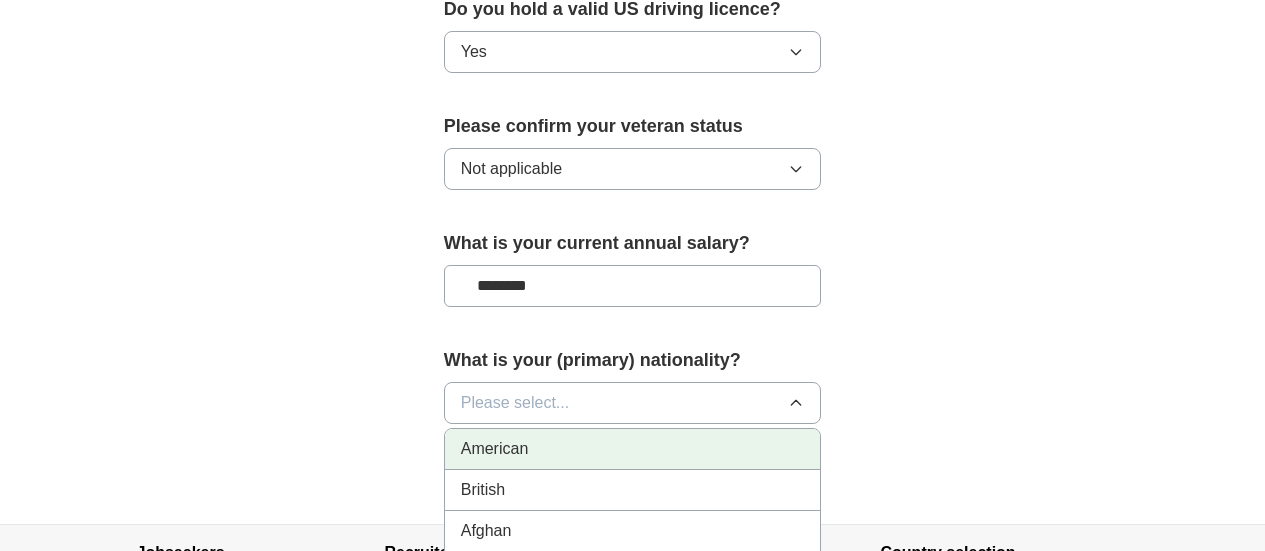 click on "American" at bounding box center (633, 449) 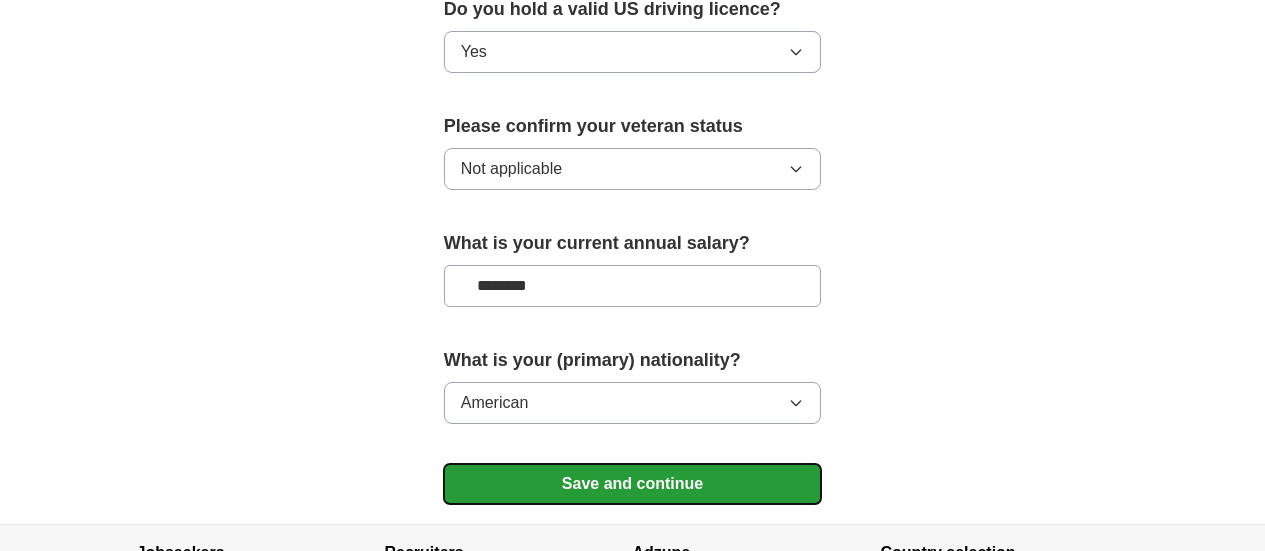 click on "Save and continue" at bounding box center [633, 484] 